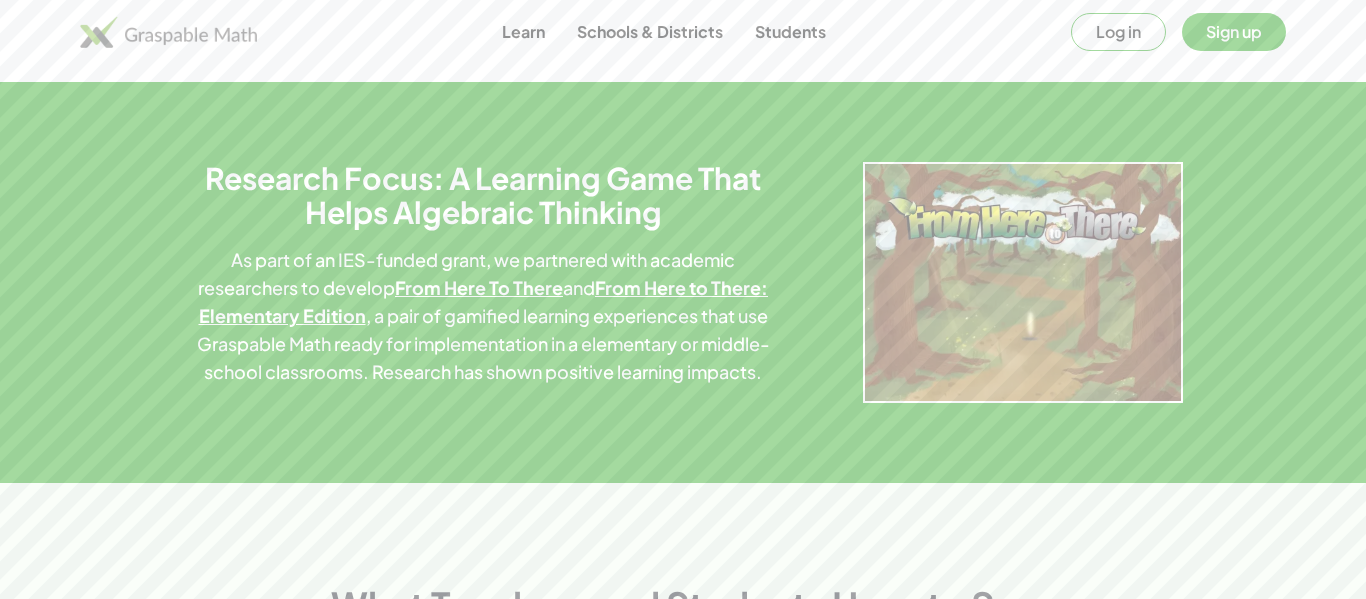 scroll, scrollTop: 3211, scrollLeft: 0, axis: vertical 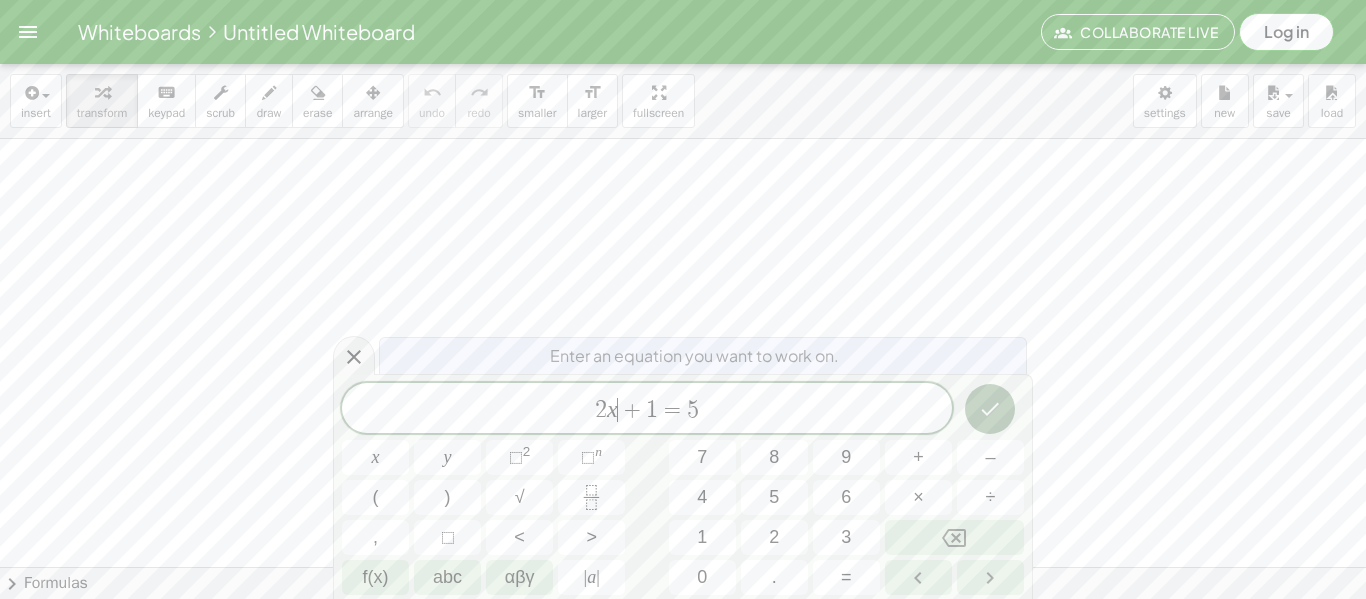 click on "+" at bounding box center (632, 410) 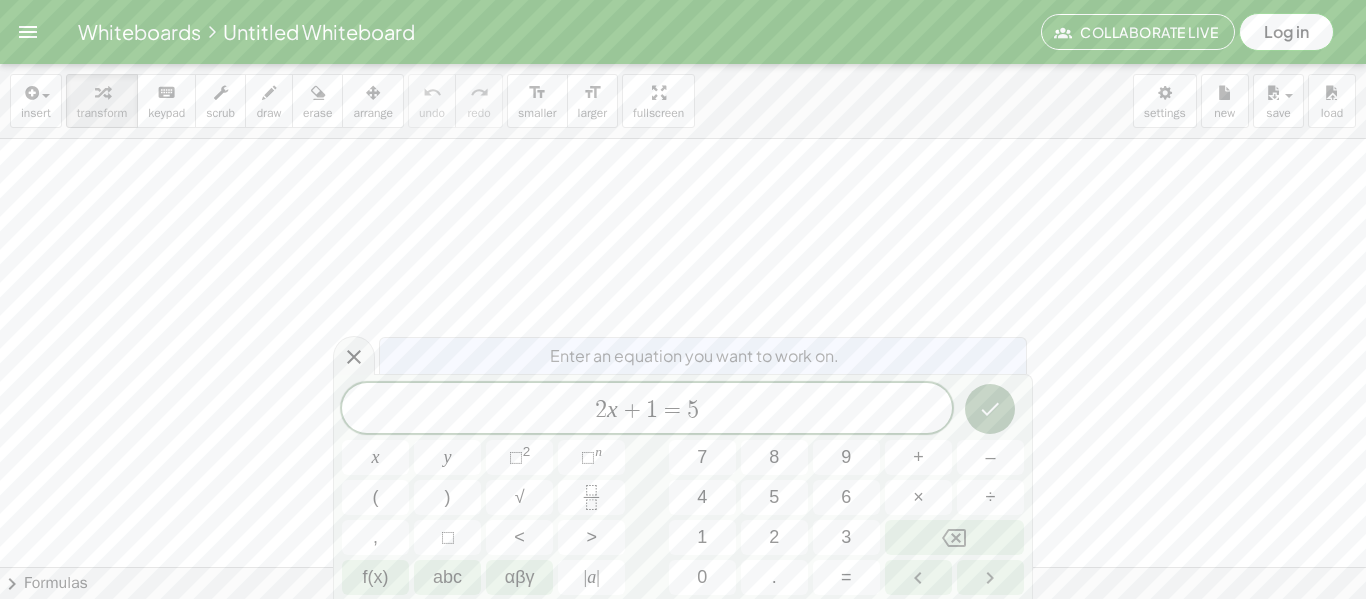 click on "2 x ​ + 1 = 5" 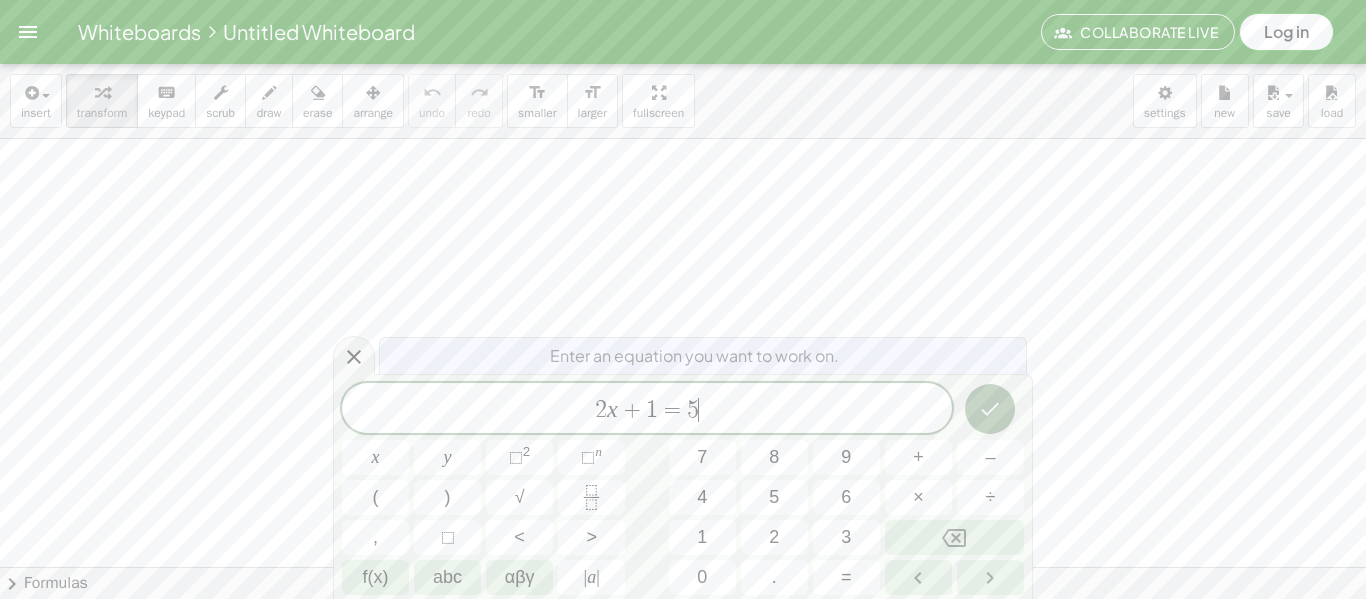 click on "2 x + 1 = 5 ​" 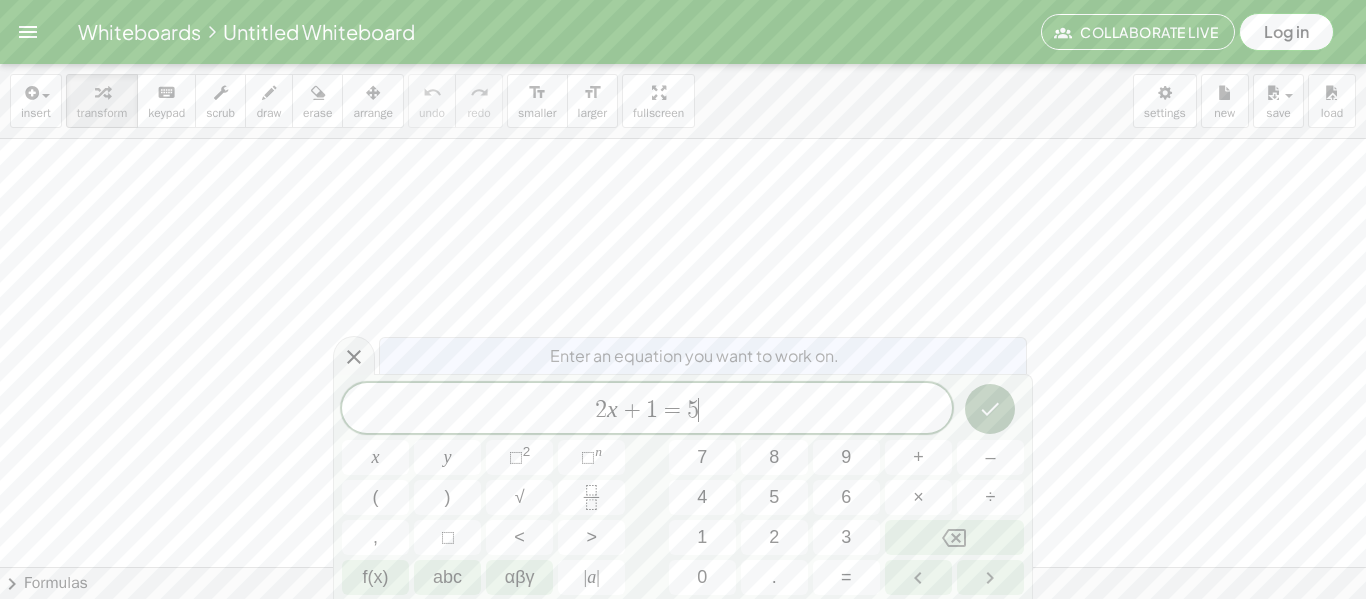 click on "2 x + 1 = 5 ​" at bounding box center (647, 410) 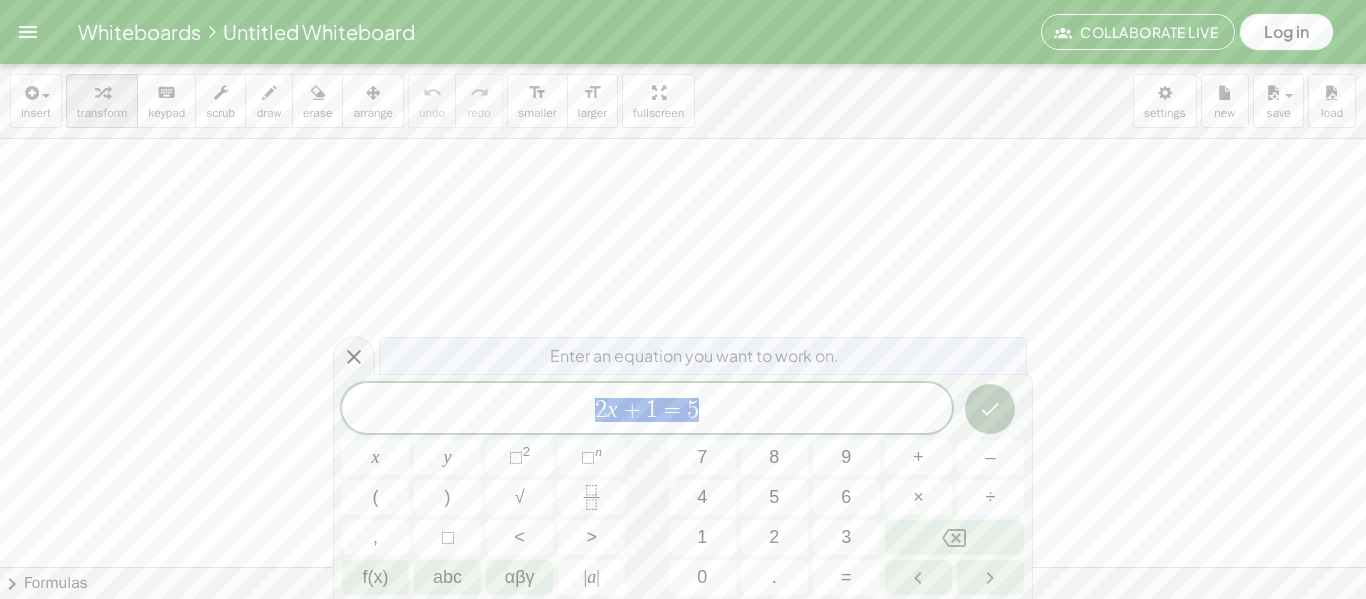 drag, startPoint x: 718, startPoint y: 422, endPoint x: 560, endPoint y: 397, distance: 159.96562 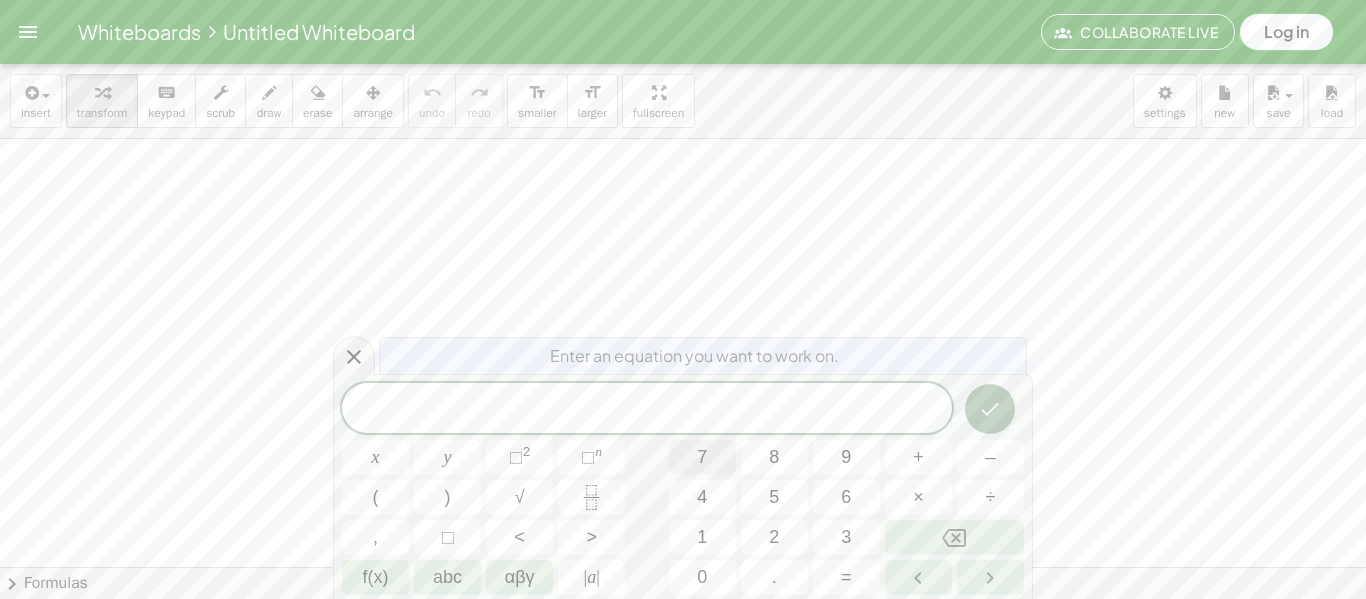 click on "7" at bounding box center (702, 457) 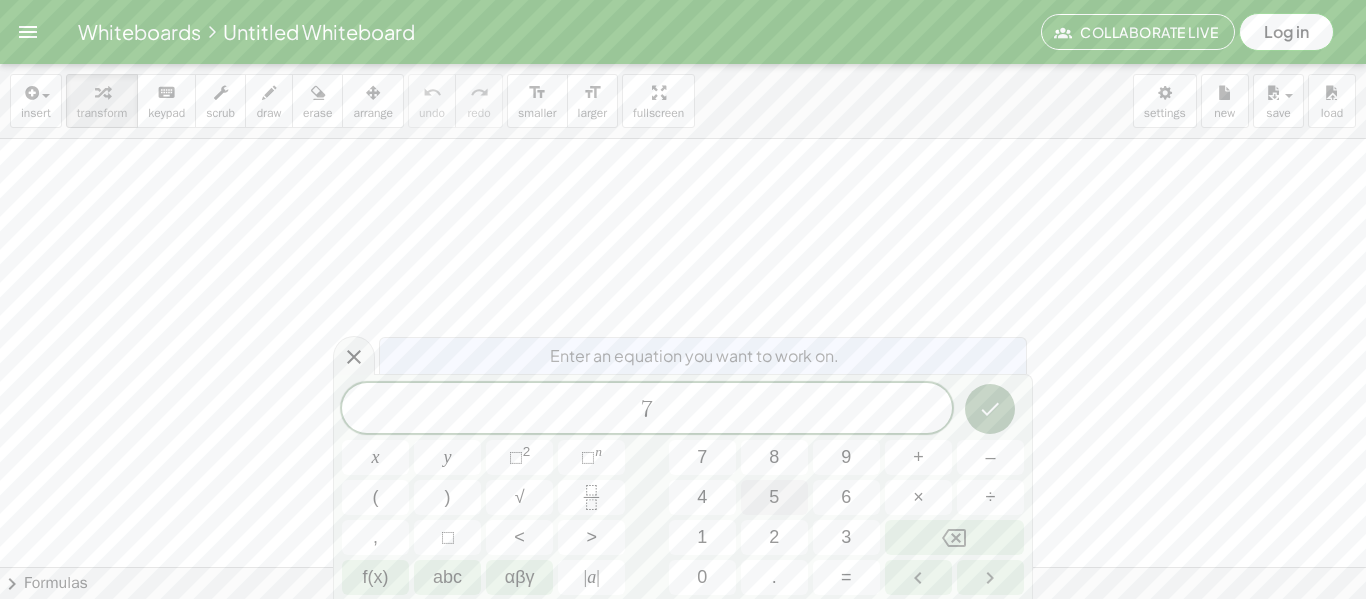click on "5" at bounding box center (774, 497) 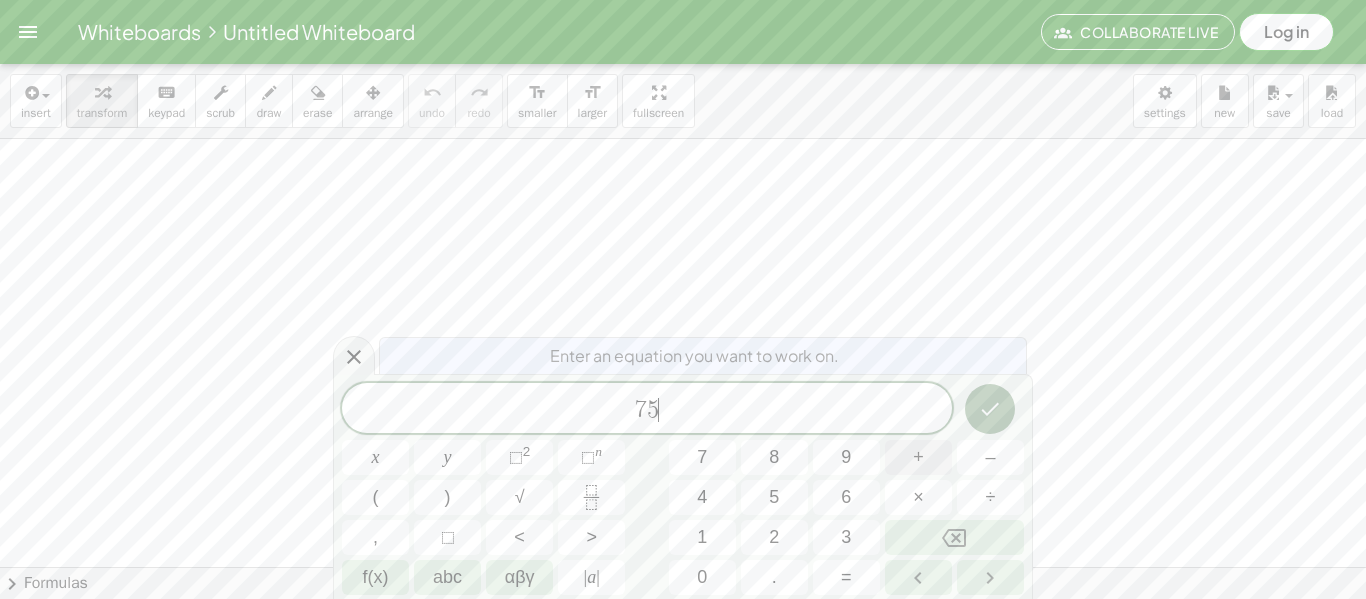 click on "+" at bounding box center [918, 457] 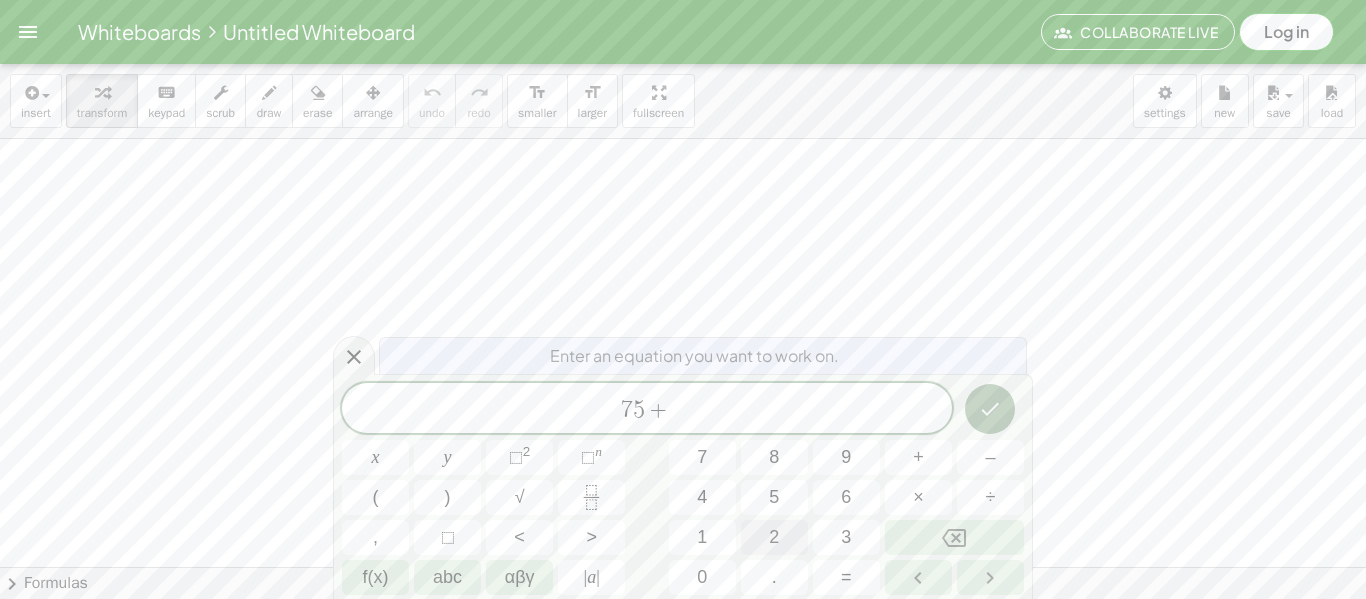 click on "2" at bounding box center (774, 537) 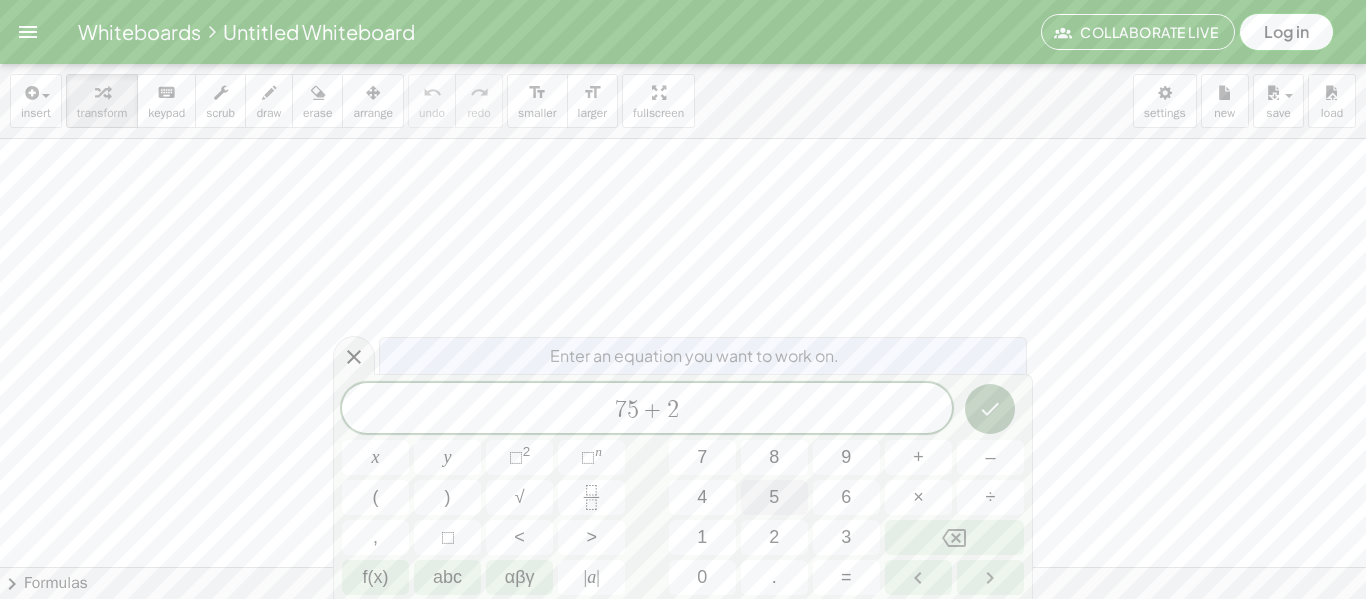 click on "5" at bounding box center (774, 497) 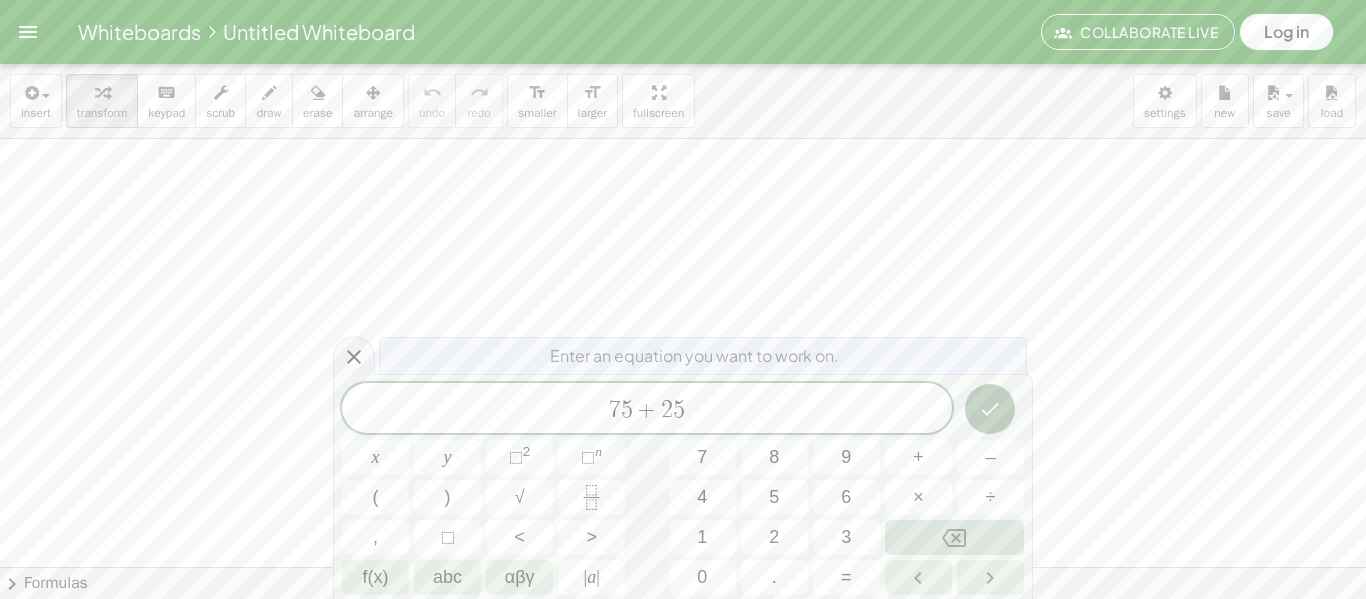 click at bounding box center [954, 537] 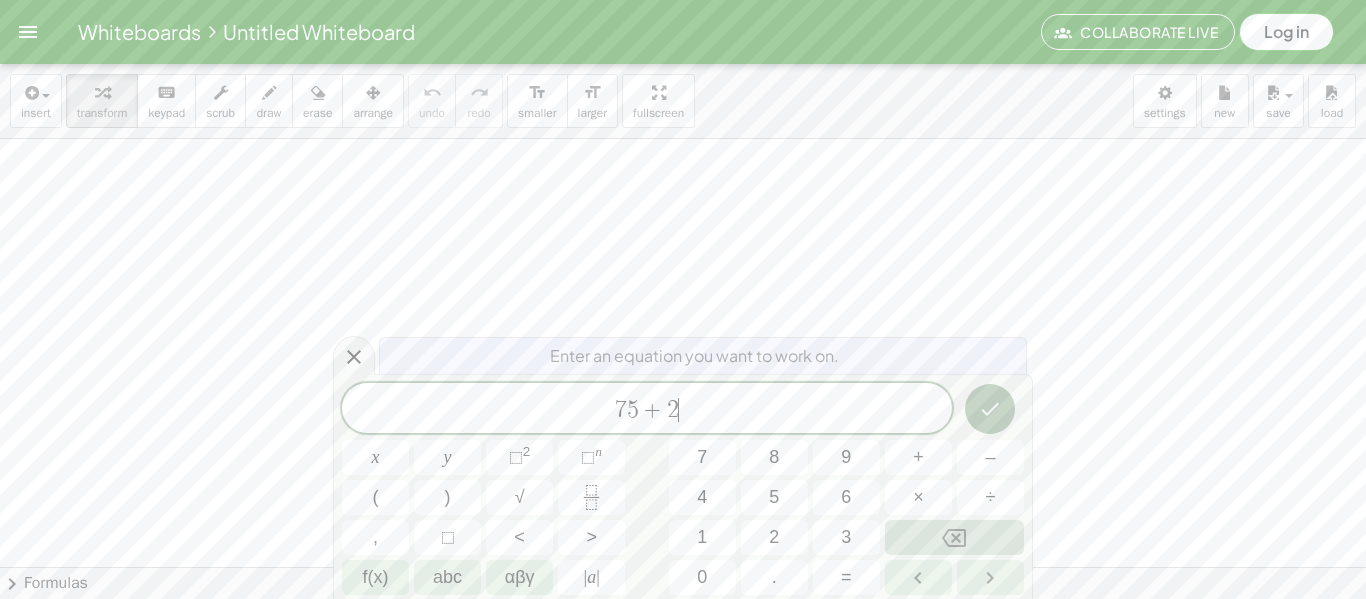 click at bounding box center [954, 537] 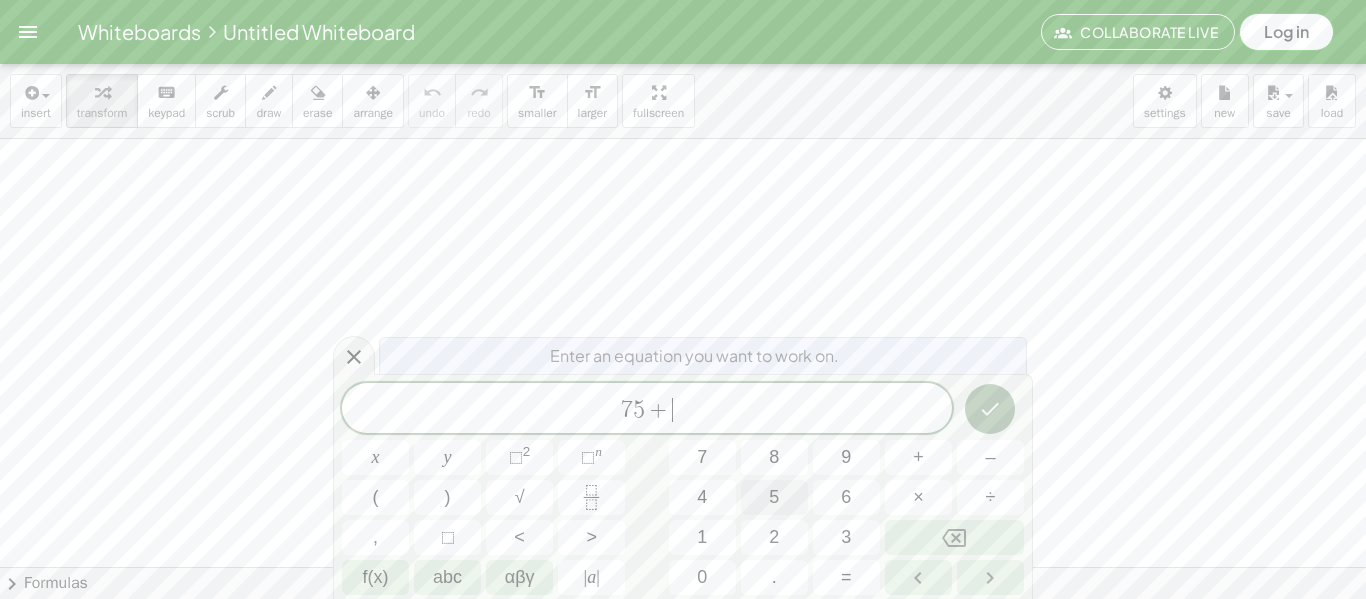click on "5" at bounding box center [774, 497] 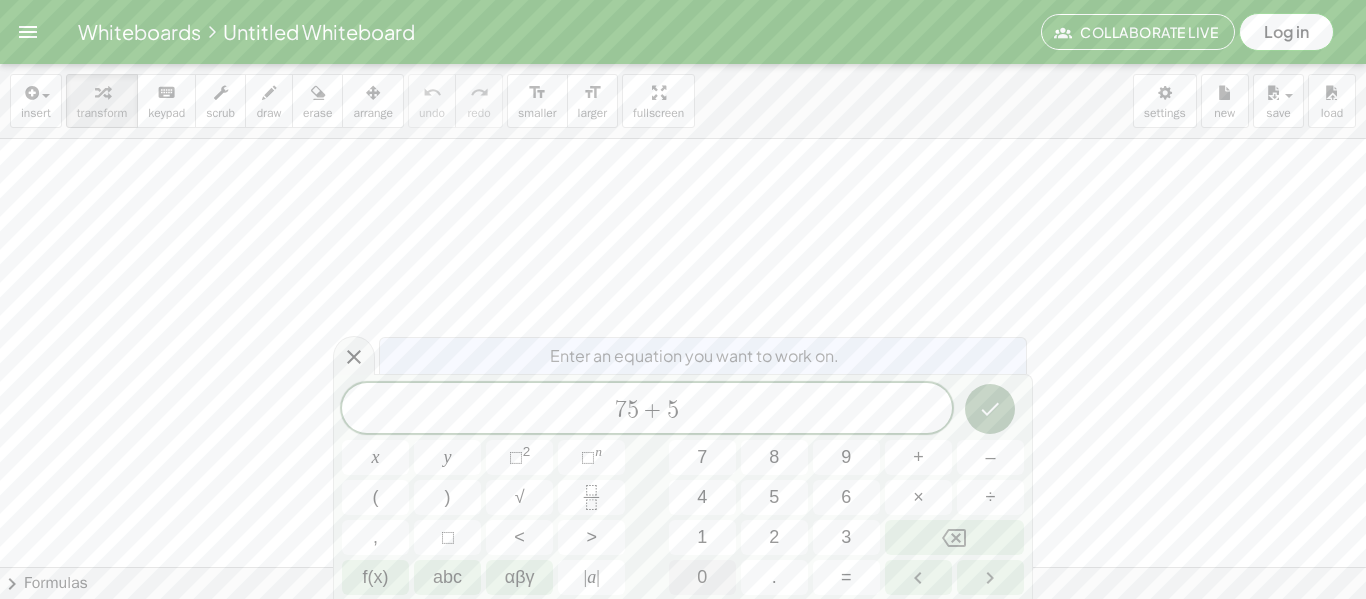 click on "0" at bounding box center (702, 577) 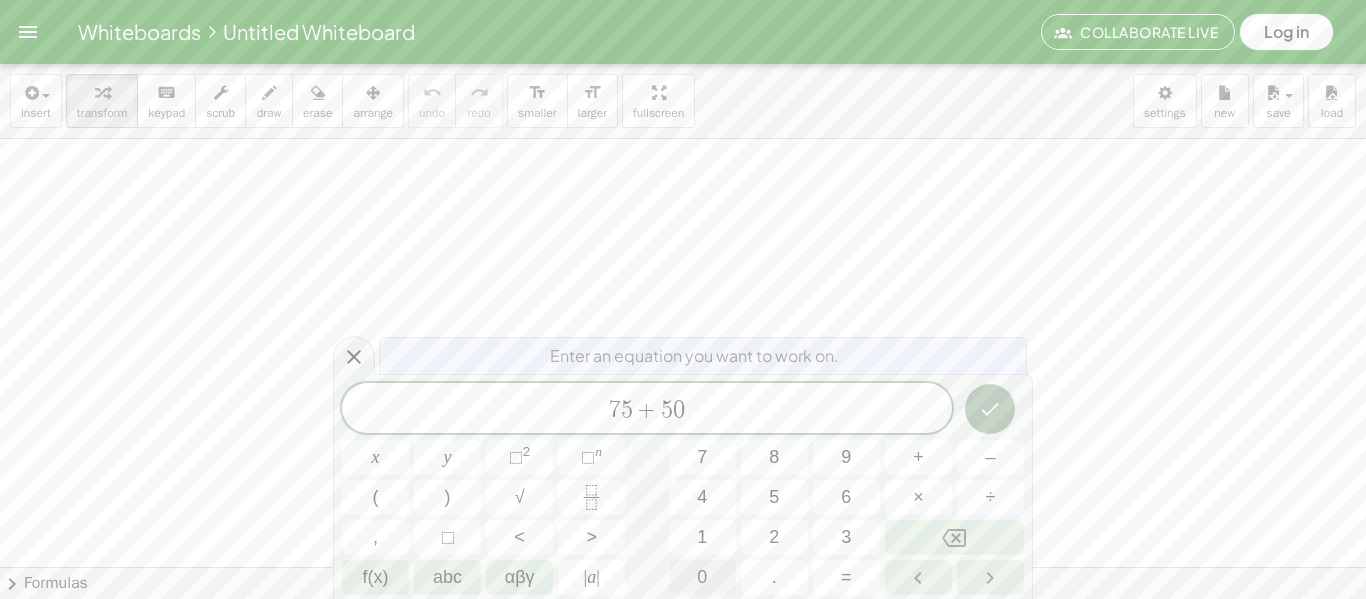 scroll, scrollTop: 2, scrollLeft: 0, axis: vertical 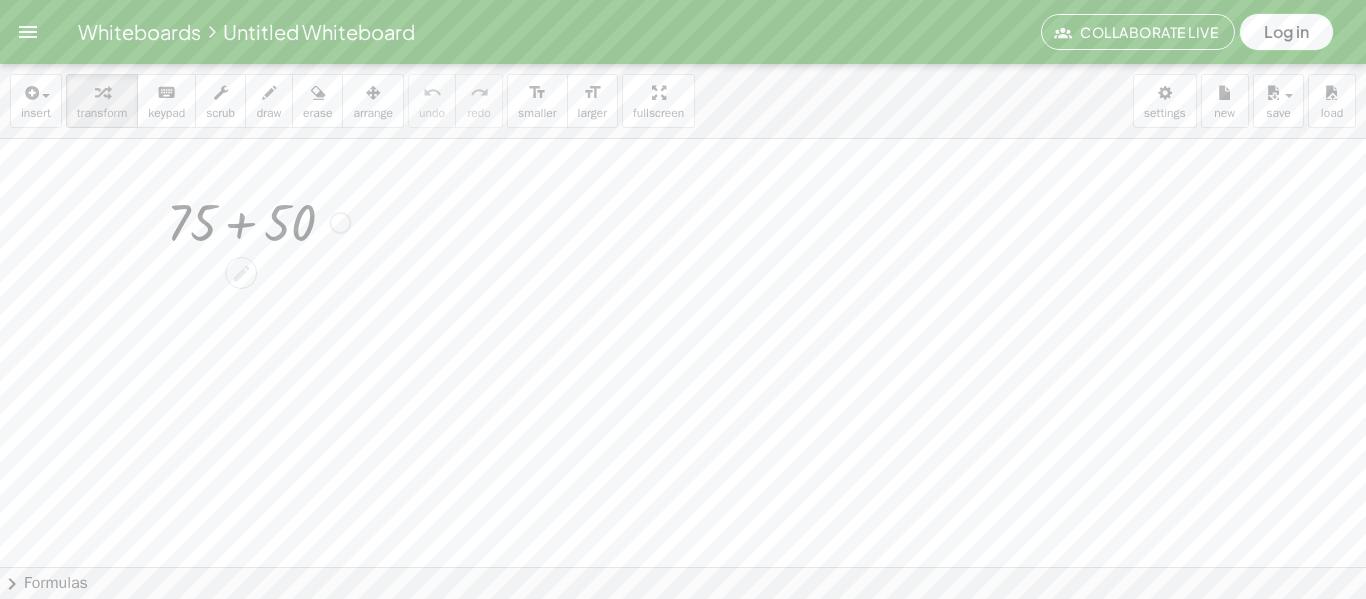 click at bounding box center (258, 221) 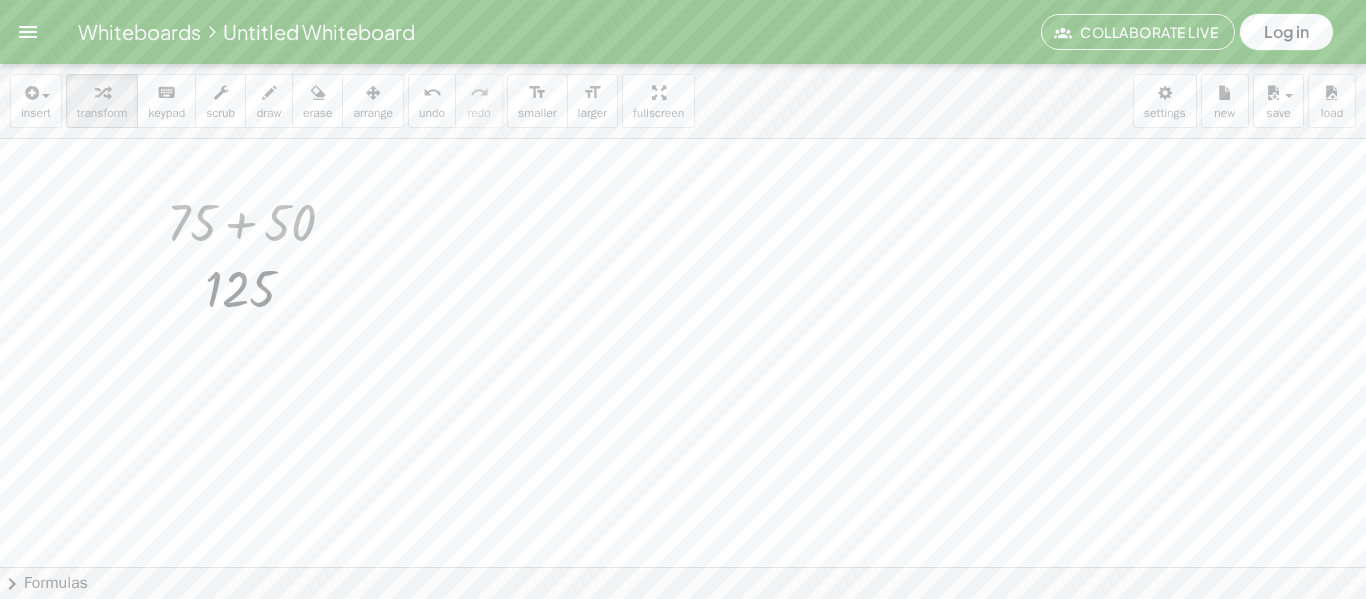 click at bounding box center (683, 631) 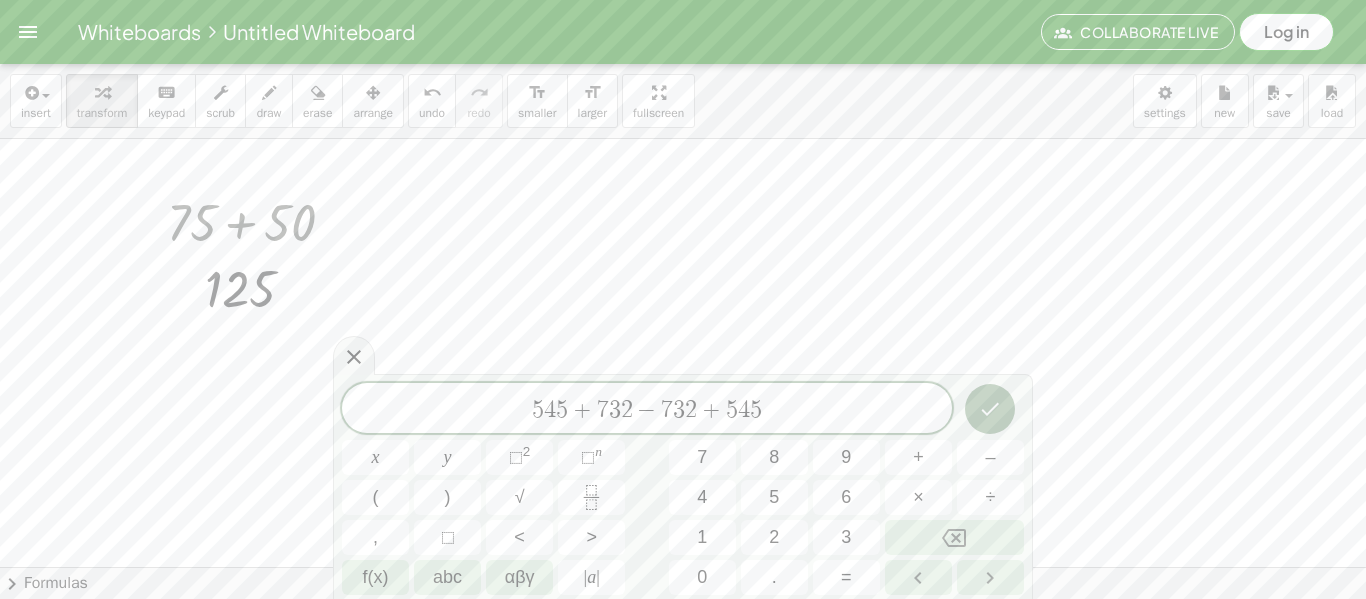scroll, scrollTop: 18, scrollLeft: 0, axis: vertical 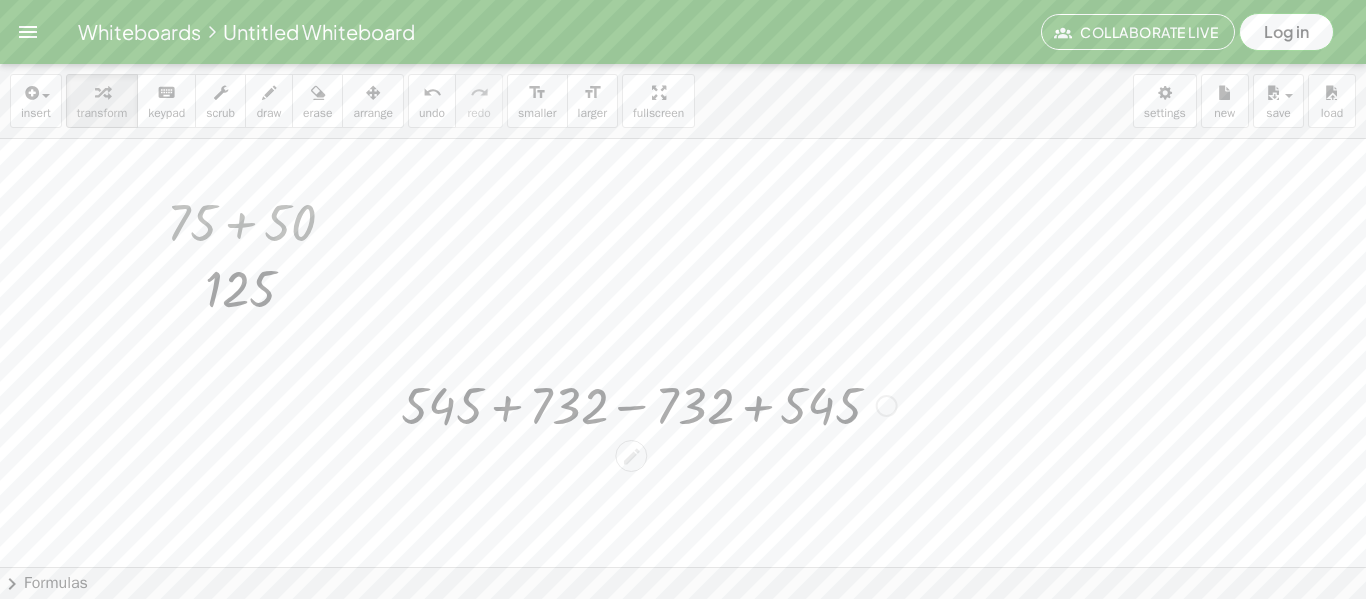 click at bounding box center (649, 404) 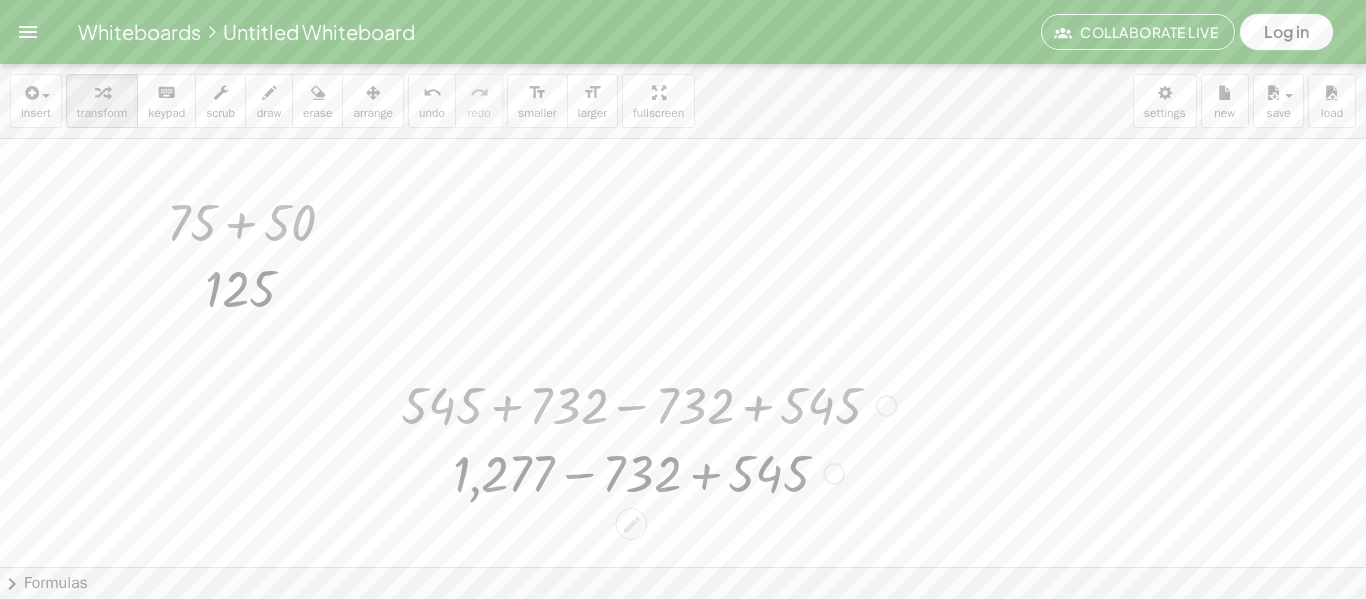 click at bounding box center [649, 472] 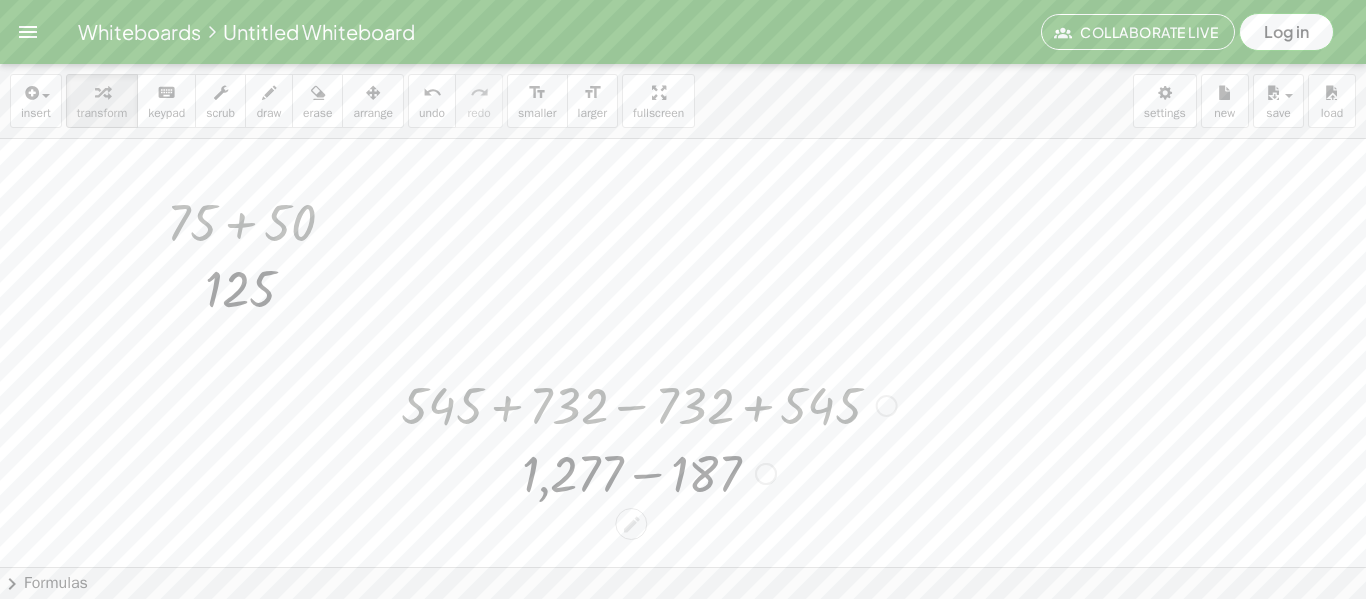 click at bounding box center (649, 404) 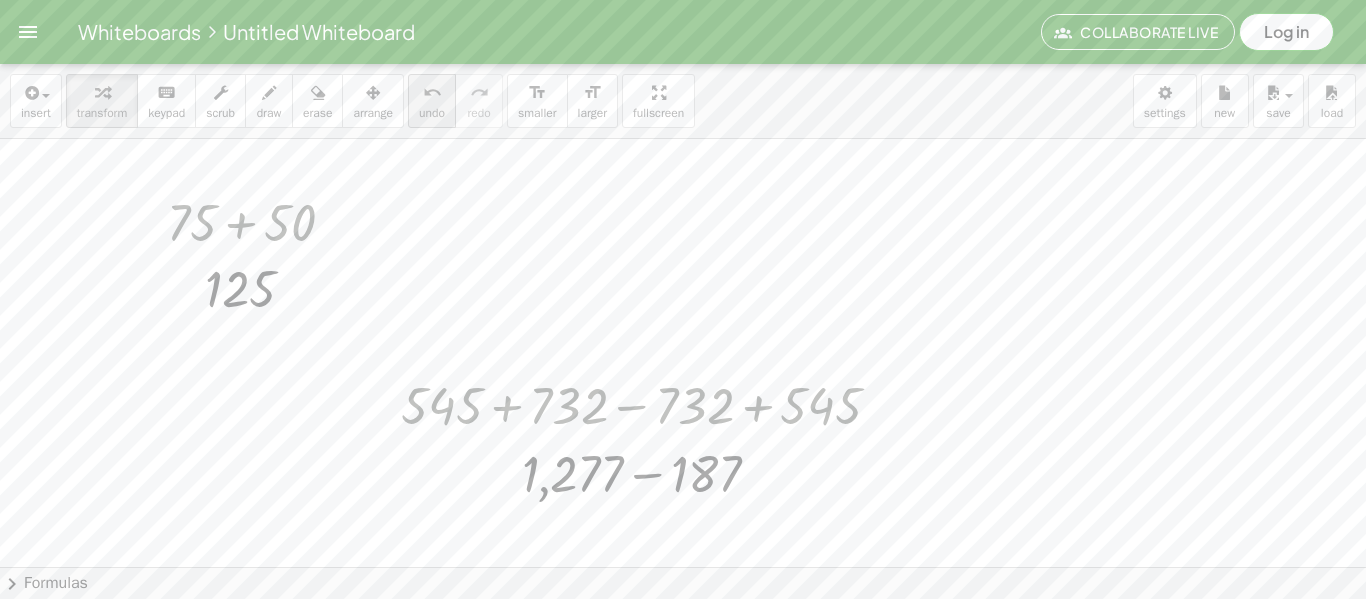 click on "undo" at bounding box center (432, 113) 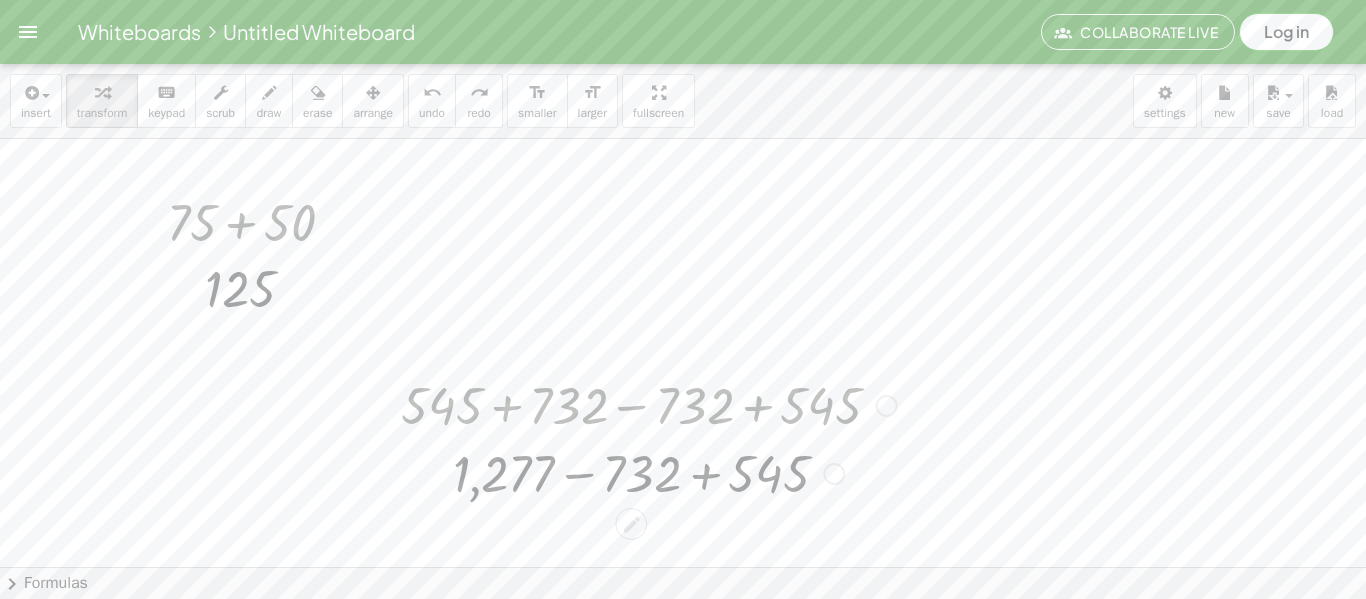 click at bounding box center [649, 472] 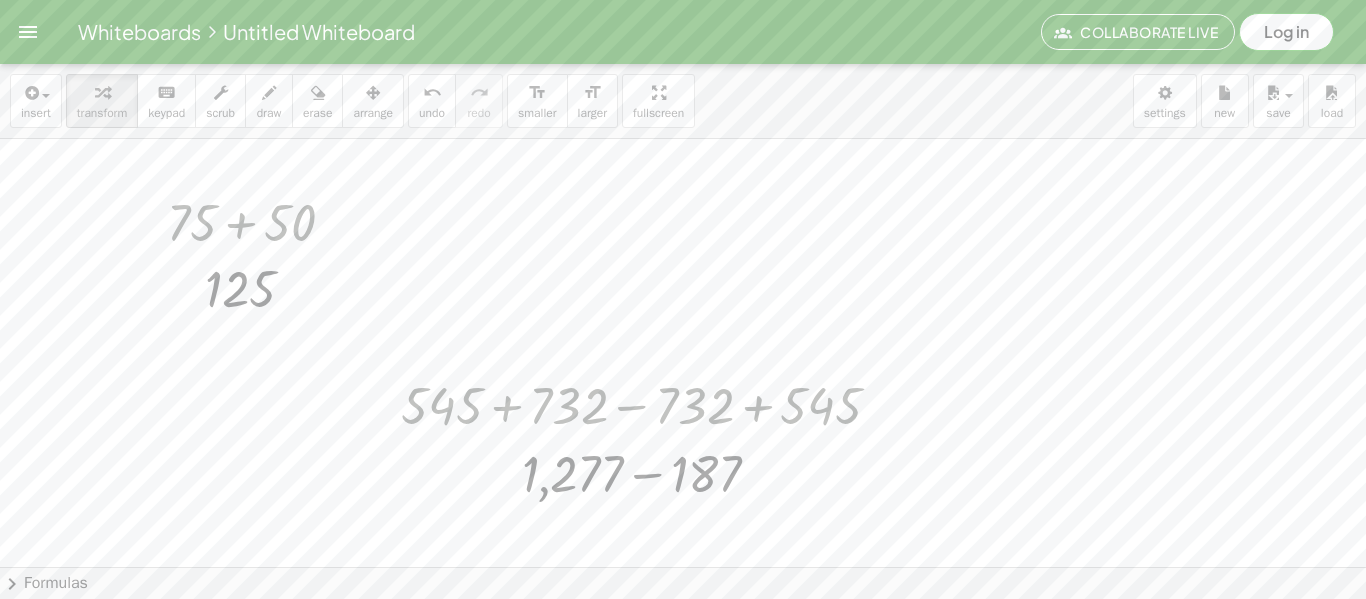 click at bounding box center [683, 631] 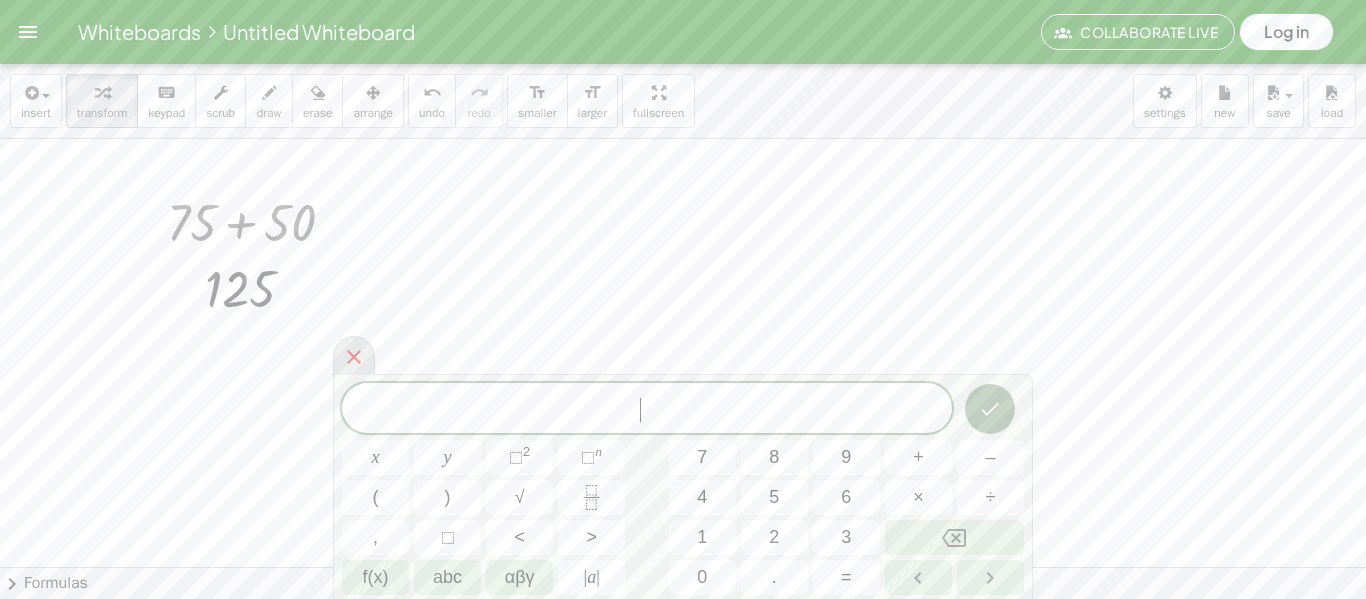 click 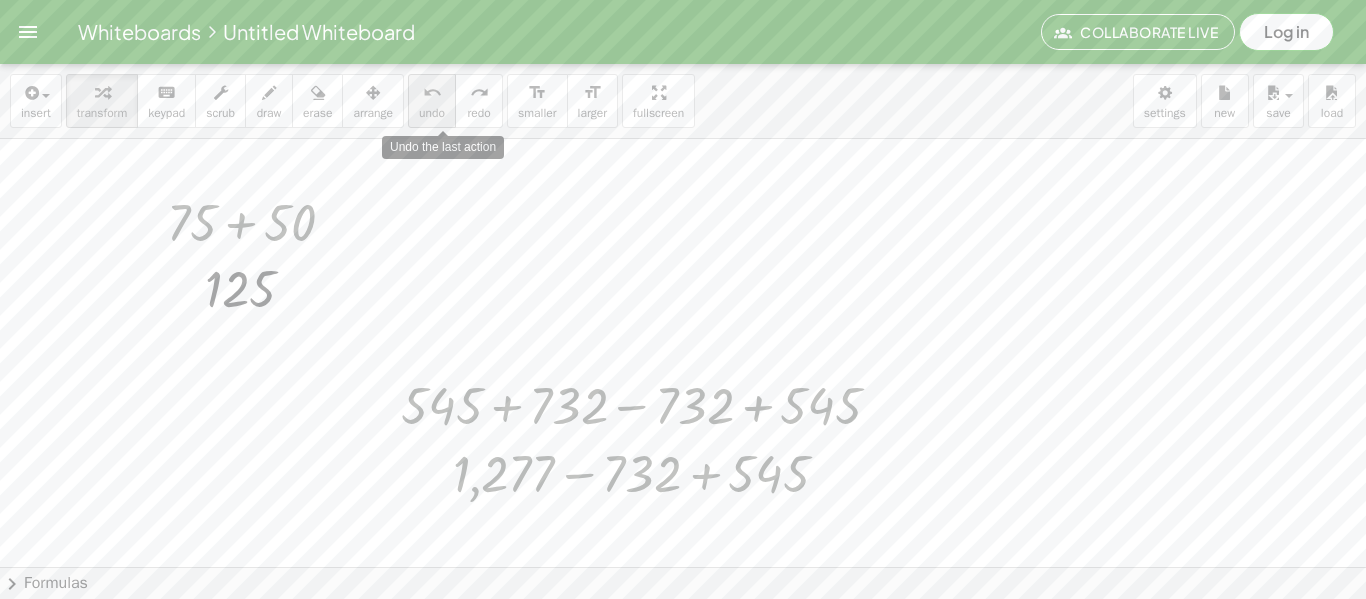 click on "undo undo" at bounding box center (432, 101) 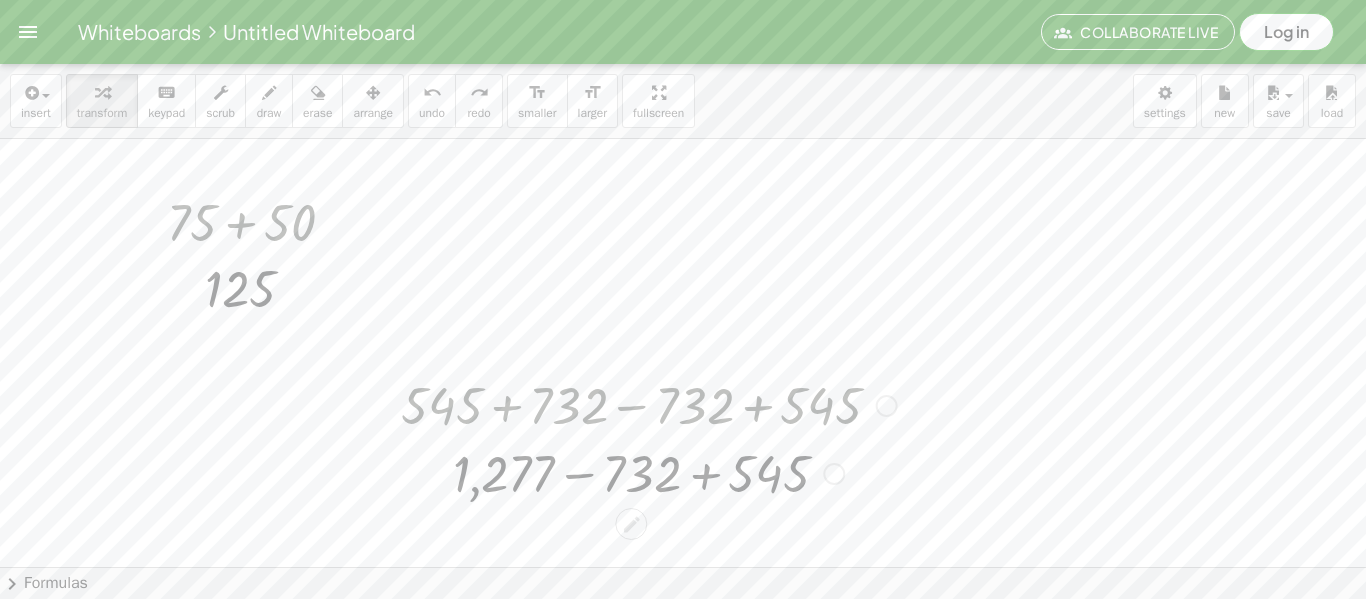 click at bounding box center [649, 472] 